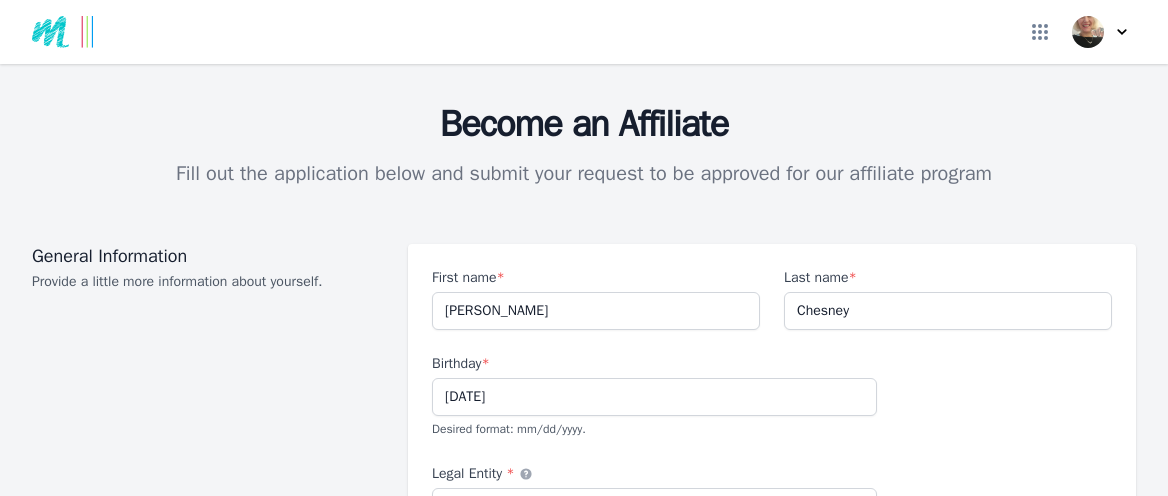 select on "individual" 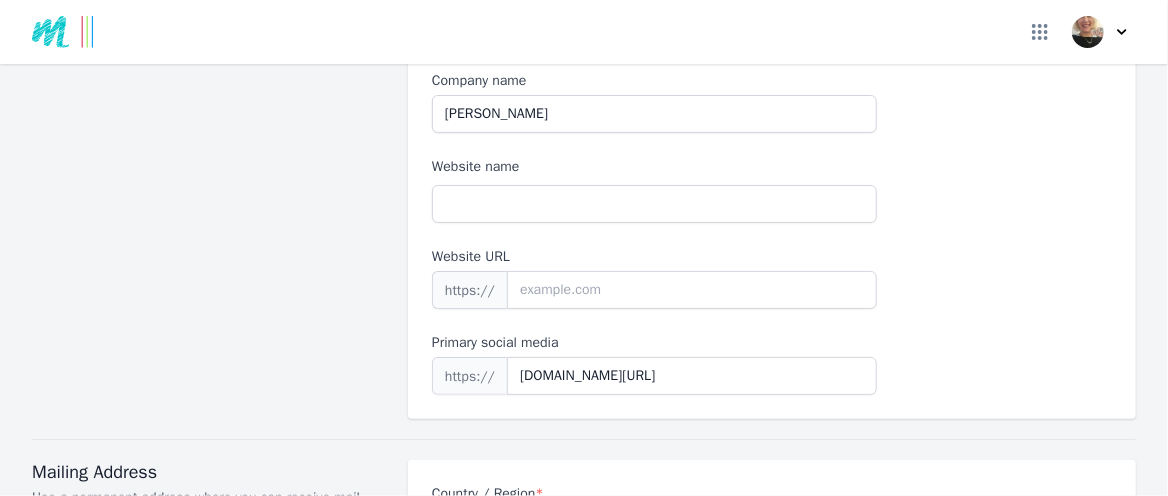 scroll, scrollTop: 500, scrollLeft: 0, axis: vertical 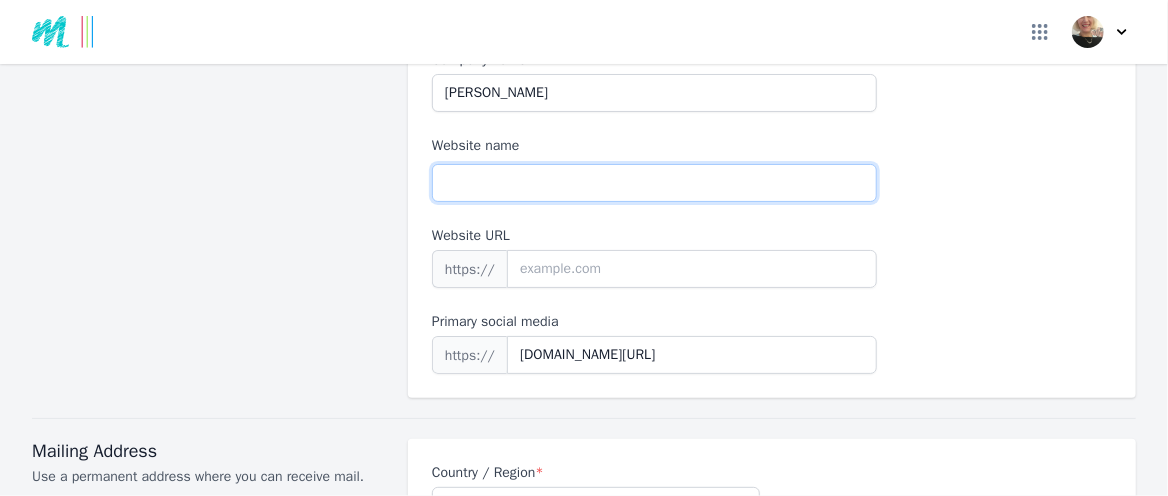 click on "Website name" at bounding box center [654, 183] 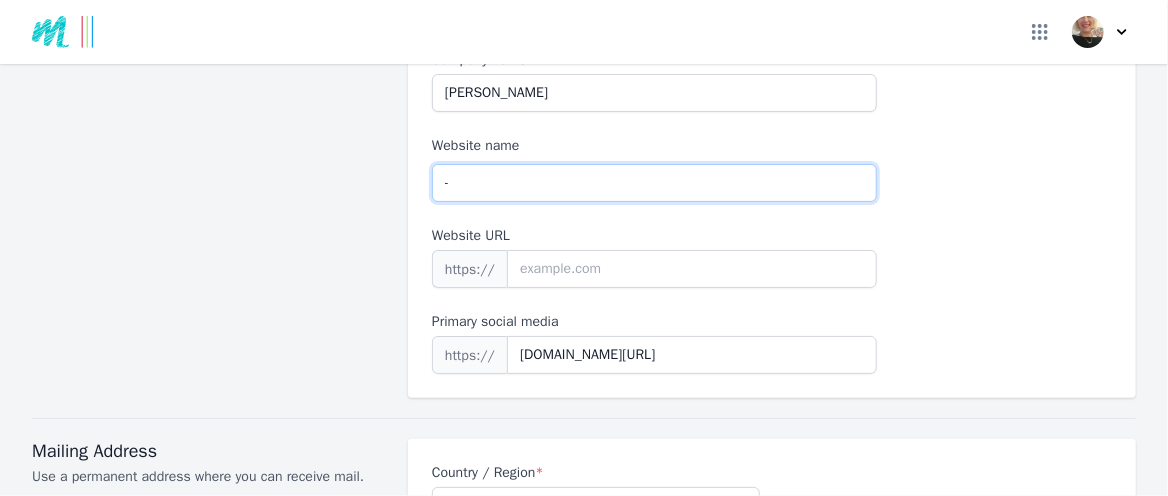 type 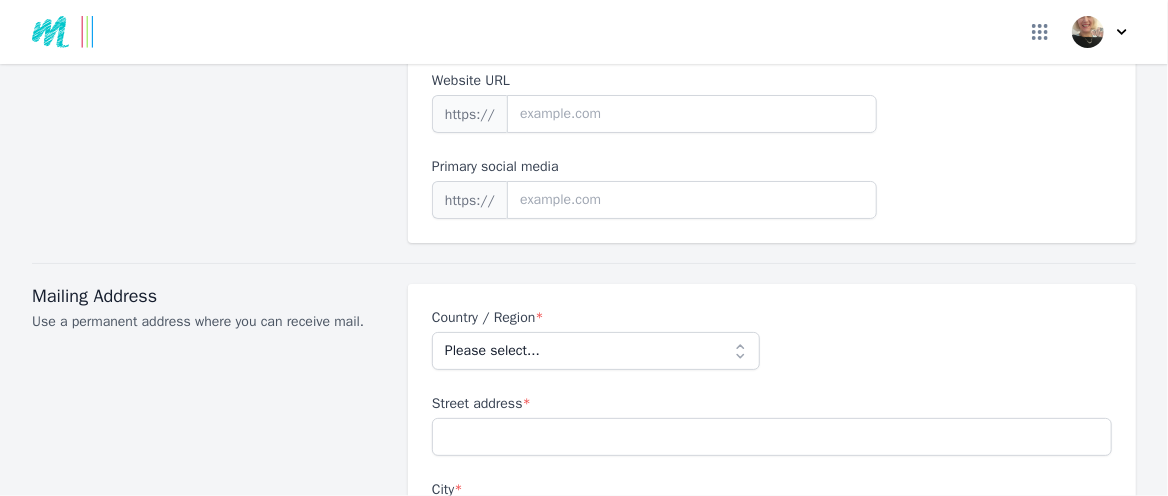 scroll, scrollTop: 700, scrollLeft: 0, axis: vertical 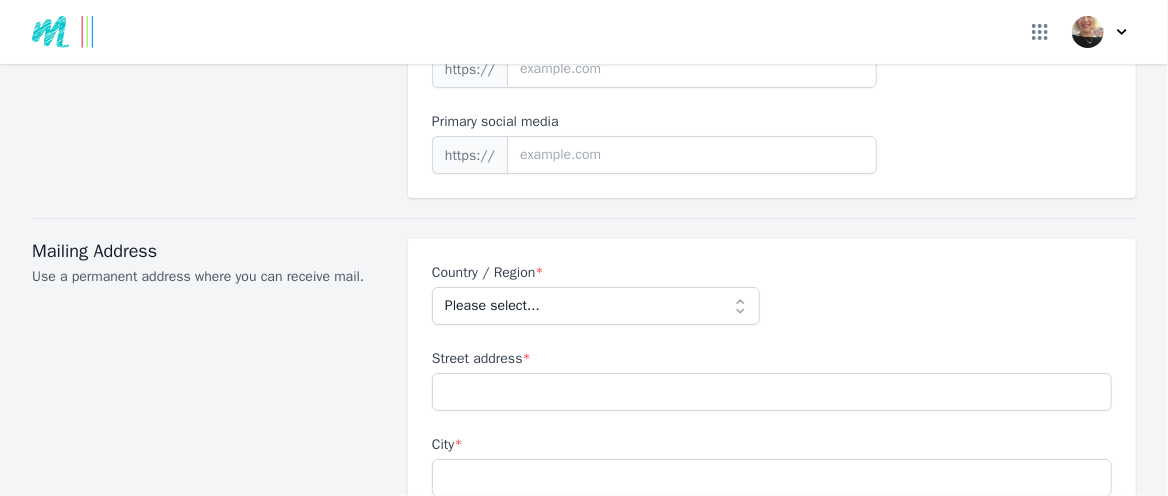 type on "-" 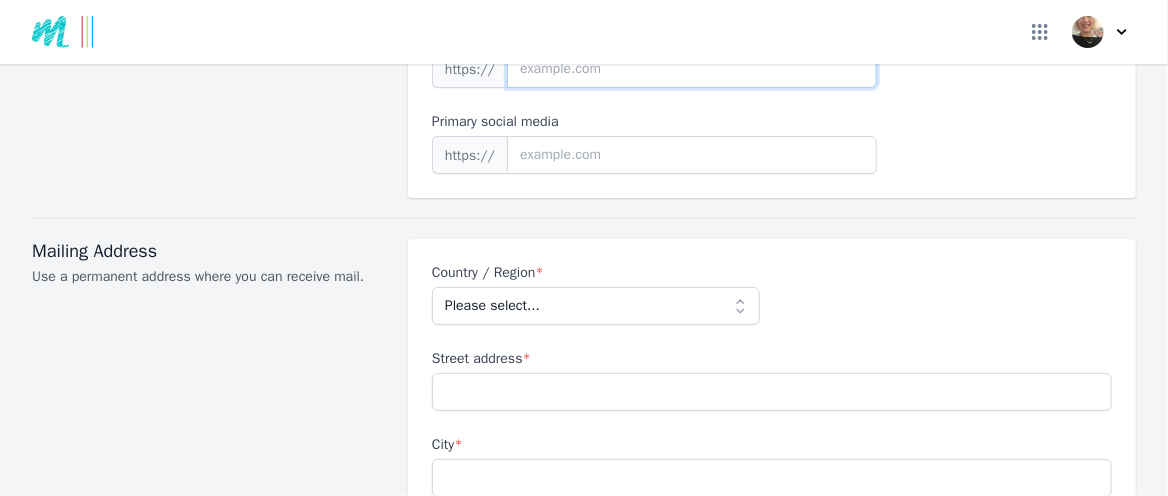 click on "Website URL" at bounding box center [692, 69] 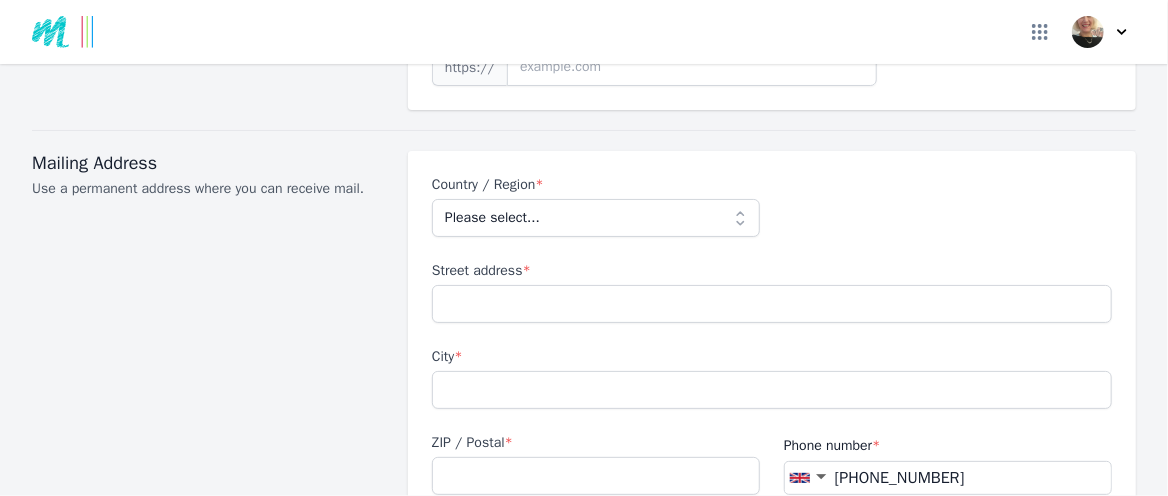 scroll, scrollTop: 800, scrollLeft: 0, axis: vertical 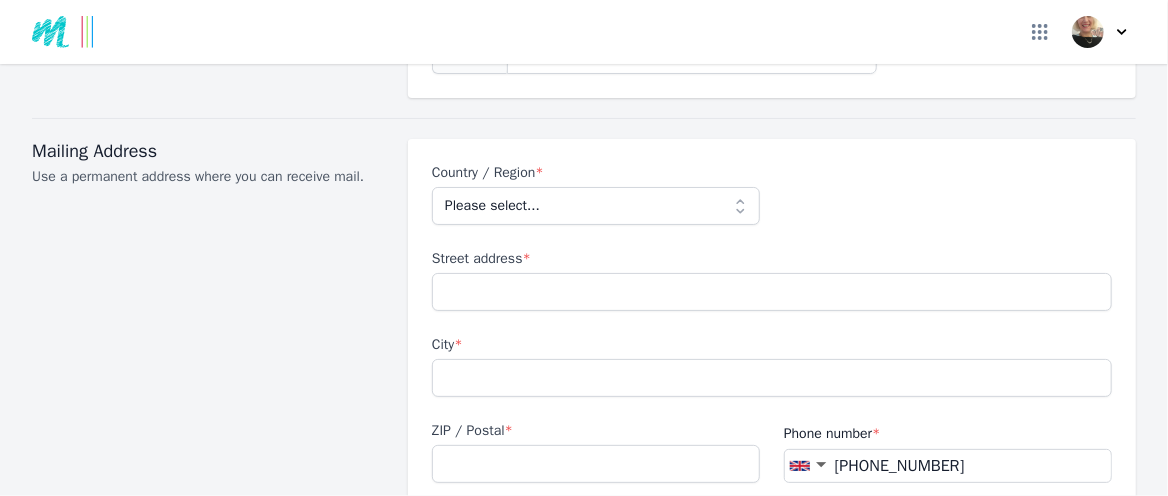 type on "-" 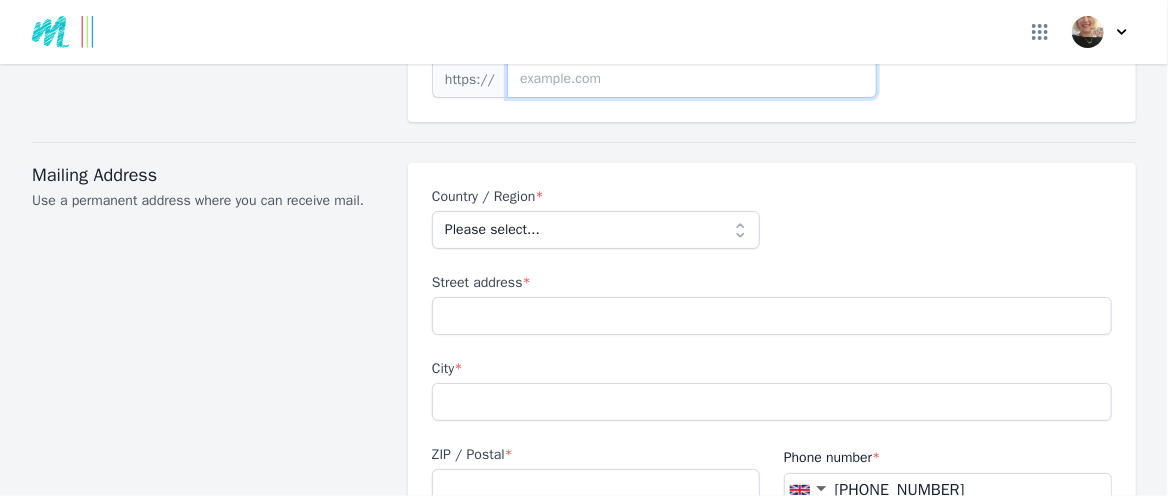 click on "Primary social media
https://" at bounding box center [654, 67] 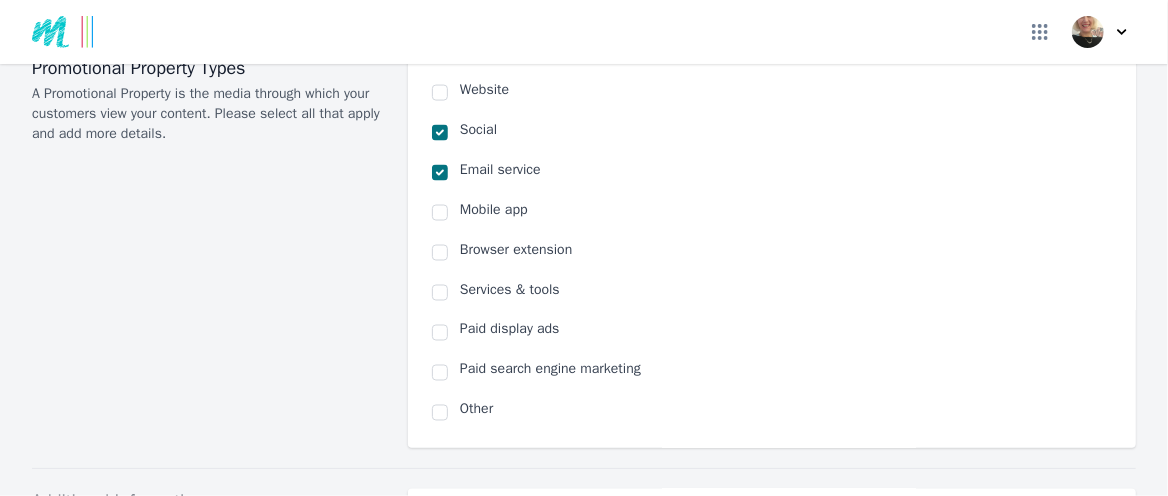 scroll, scrollTop: 1100, scrollLeft: 0, axis: vertical 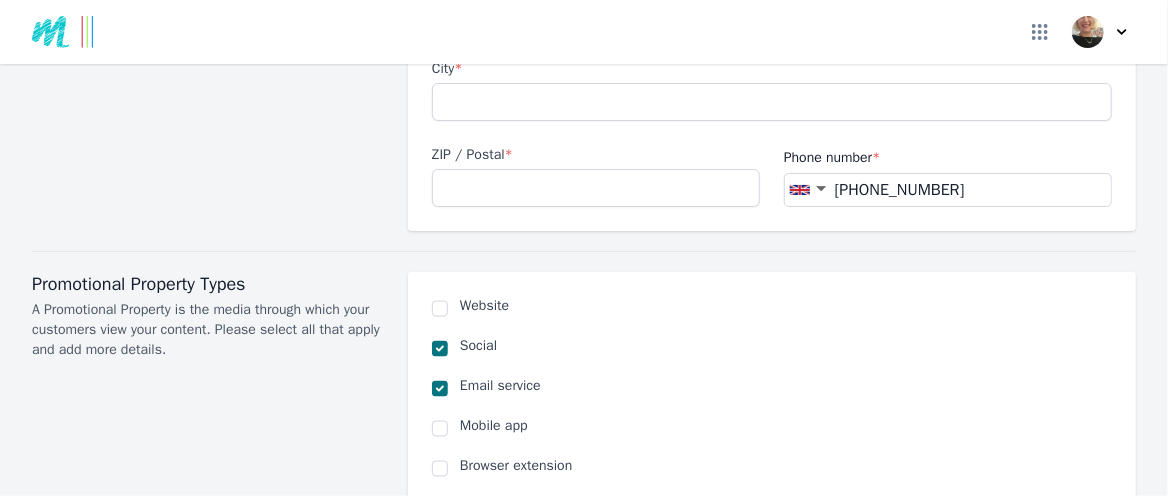 click on "Please select...   [GEOGRAPHIC_DATA] [GEOGRAPHIC_DATA] [GEOGRAPHIC_DATA] [US_STATE] [GEOGRAPHIC_DATA] [GEOGRAPHIC_DATA] [GEOGRAPHIC_DATA] [GEOGRAPHIC_DATA] [GEOGRAPHIC_DATA] [GEOGRAPHIC_DATA] [GEOGRAPHIC_DATA] [GEOGRAPHIC_DATA] [GEOGRAPHIC_DATA] [GEOGRAPHIC_DATA] [GEOGRAPHIC_DATA] [GEOGRAPHIC_DATA] [GEOGRAPHIC_DATA] [GEOGRAPHIC_DATA] [GEOGRAPHIC_DATA] [GEOGRAPHIC_DATA] [GEOGRAPHIC_DATA] [GEOGRAPHIC_DATA] [GEOGRAPHIC_DATA] [GEOGRAPHIC_DATA] [GEOGRAPHIC_DATA] [GEOGRAPHIC_DATA] [GEOGRAPHIC_DATA] [GEOGRAPHIC_DATA] [GEOGRAPHIC_DATA] [GEOGRAPHIC_DATA] [GEOGRAPHIC_DATA] [GEOGRAPHIC_DATA] [GEOGRAPHIC_DATA] [GEOGRAPHIC_DATA] [GEOGRAPHIC_DATA] [GEOGRAPHIC_DATA] [GEOGRAPHIC_DATA] [GEOGRAPHIC_DATA] [GEOGRAPHIC_DATA] [GEOGRAPHIC_DATA] [GEOGRAPHIC_DATA] [GEOGRAPHIC_DATA] [GEOGRAPHIC_DATA] [GEOGRAPHIC_DATA] [GEOGRAPHIC_DATA] [GEOGRAPHIC_DATA] [GEOGRAPHIC_DATA] [GEOGRAPHIC_DATA] [GEOGRAPHIC_DATA] [GEOGRAPHIC_DATA] [GEOGRAPHIC_DATA] [GEOGRAPHIC_DATA] [GEOGRAPHIC_DATA] [GEOGRAPHIC_DATA] [GEOGRAPHIC_DATA] [GEOGRAPHIC_DATA] [GEOGRAPHIC_DATA] [GEOGRAPHIC_DATA] [GEOGRAPHIC_DATA] [GEOGRAPHIC_DATA] [GEOGRAPHIC_DATA] [GEOGRAPHIC_DATA] [GEOGRAPHIC_DATA] [GEOGRAPHIC_DATA] [GEOGRAPHIC_DATA] [GEOGRAPHIC_DATA] [GEOGRAPHIC_DATA] [GEOGRAPHIC_DATA] [GEOGRAPHIC_DATA] [GEOGRAPHIC_DATA] [GEOGRAPHIC_DATA] [GEOGRAPHIC_DATA] [GEOGRAPHIC_DATA] [GEOGRAPHIC_DATA] [GEOGRAPHIC_DATA] [GEOGRAPHIC_DATA] [GEOGRAPHIC_DATA] [GEOGRAPHIC_DATA] [GEOGRAPHIC_DATA] [GEOGRAPHIC_DATA] and Antarctic Lands [GEOGRAPHIC_DATA] [GEOGRAPHIC_DATA] [US_STATE] [GEOGRAPHIC_DATA] [GEOGRAPHIC_DATA] [GEOGRAPHIC_DATA] [GEOGRAPHIC_DATA] [GEOGRAPHIC_DATA] [GEOGRAPHIC_DATA] [GEOGRAPHIC_DATA] [US_STATE] [GEOGRAPHIC_DATA] [GEOGRAPHIC_DATA] [GEOGRAPHIC_DATA] [GEOGRAPHIC_DATA] [GEOGRAPHIC_DATA] [GEOGRAPHIC_DATA]" at bounding box center [596, -70] 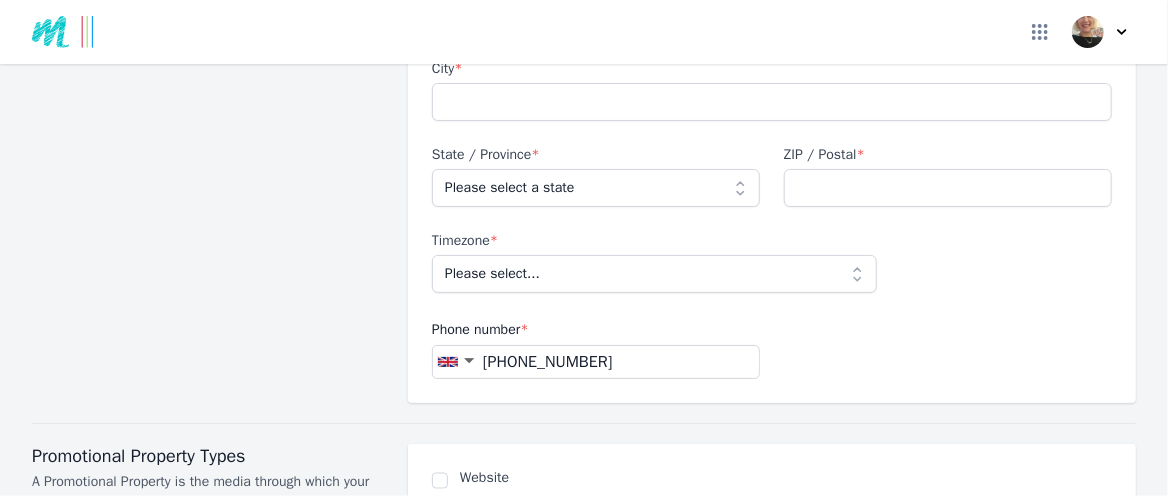 click on "Street address  *" at bounding box center (772, 16) 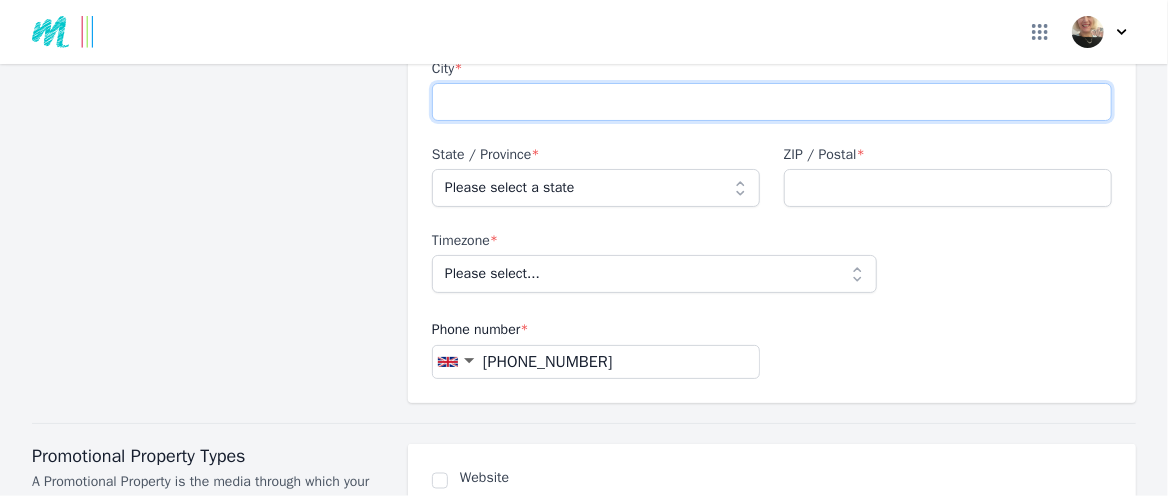 click on "City  *" at bounding box center (772, 102) 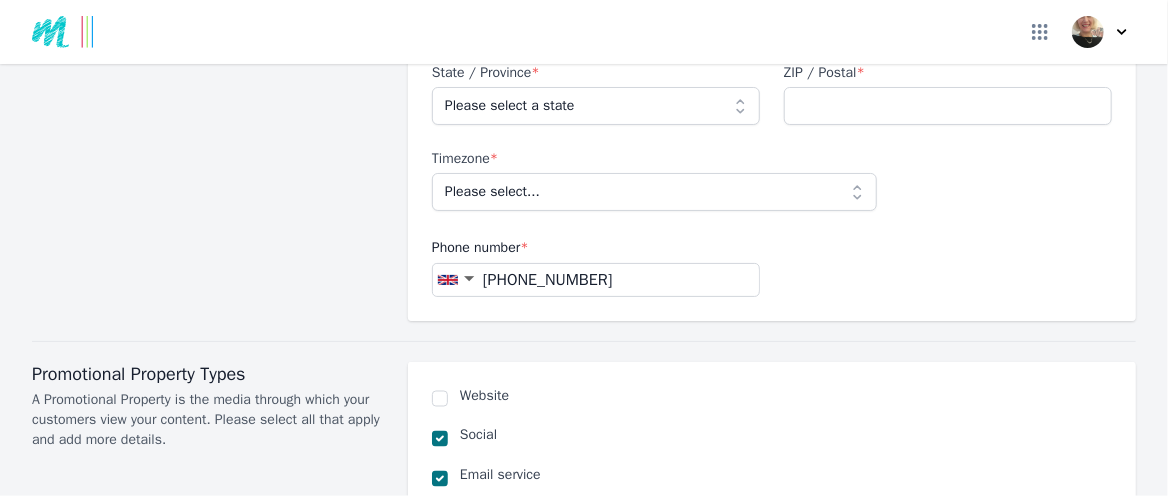 scroll, scrollTop: 1300, scrollLeft: 0, axis: vertical 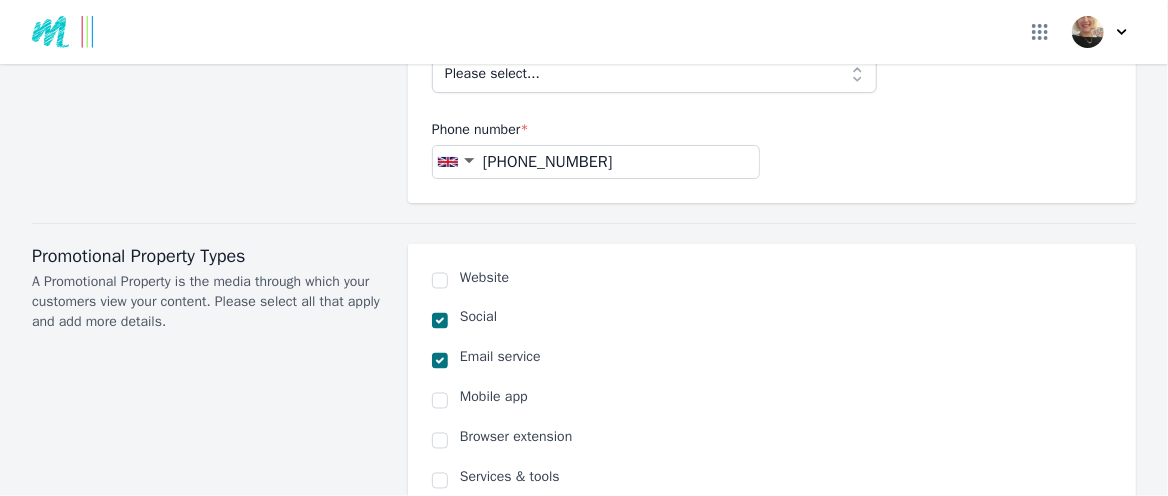 type on "Holywood" 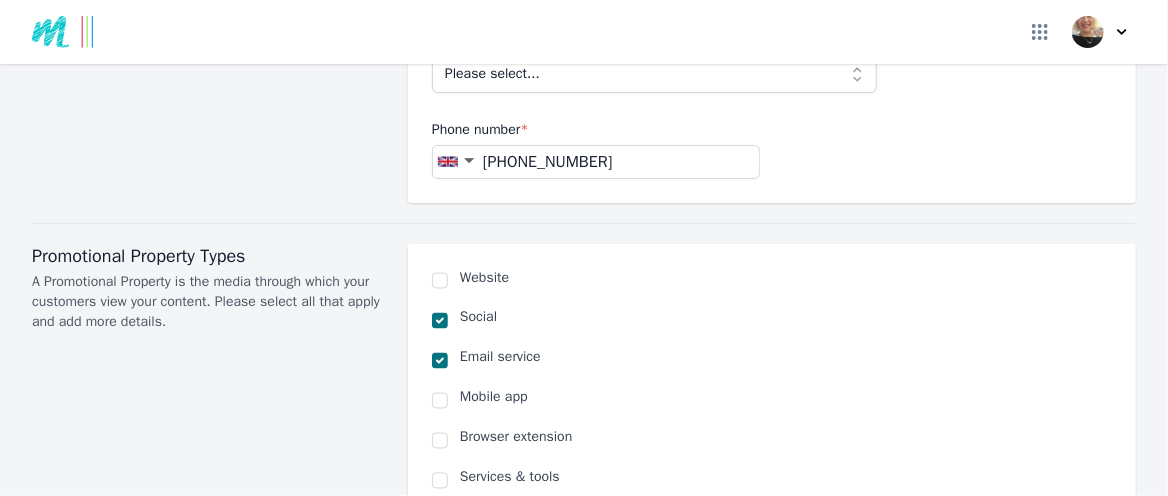 click on "Country / Region  *   Please select...   [GEOGRAPHIC_DATA] [GEOGRAPHIC_DATA] [GEOGRAPHIC_DATA] [US_STATE] [GEOGRAPHIC_DATA] [GEOGRAPHIC_DATA] [GEOGRAPHIC_DATA] [GEOGRAPHIC_DATA] [GEOGRAPHIC_DATA] [GEOGRAPHIC_DATA] [GEOGRAPHIC_DATA] [GEOGRAPHIC_DATA] [GEOGRAPHIC_DATA] [GEOGRAPHIC_DATA] [GEOGRAPHIC_DATA] [GEOGRAPHIC_DATA] [GEOGRAPHIC_DATA] [GEOGRAPHIC_DATA] [GEOGRAPHIC_DATA] [GEOGRAPHIC_DATA] [GEOGRAPHIC_DATA] [GEOGRAPHIC_DATA] [GEOGRAPHIC_DATA] [GEOGRAPHIC_DATA] [GEOGRAPHIC_DATA] [GEOGRAPHIC_DATA] [GEOGRAPHIC_DATA] [GEOGRAPHIC_DATA] [GEOGRAPHIC_DATA] [GEOGRAPHIC_DATA] [GEOGRAPHIC_DATA] [GEOGRAPHIC_DATA] [GEOGRAPHIC_DATA] [GEOGRAPHIC_DATA] [GEOGRAPHIC_DATA] [GEOGRAPHIC_DATA] [GEOGRAPHIC_DATA] [GEOGRAPHIC_DATA] [GEOGRAPHIC_DATA] [GEOGRAPHIC_DATA] [GEOGRAPHIC_DATA] [GEOGRAPHIC_DATA] [GEOGRAPHIC_DATA] [GEOGRAPHIC_DATA] [GEOGRAPHIC_DATA] [GEOGRAPHIC_DATA] [GEOGRAPHIC_DATA] [GEOGRAPHIC_DATA] [GEOGRAPHIC_DATA] [GEOGRAPHIC_DATA] [GEOGRAPHIC_DATA] [GEOGRAPHIC_DATA] [GEOGRAPHIC_DATA] [GEOGRAPHIC_DATA] [GEOGRAPHIC_DATA] [GEOGRAPHIC_DATA] [GEOGRAPHIC_DATA] [GEOGRAPHIC_DATA] [GEOGRAPHIC_DATA] [GEOGRAPHIC_DATA] [GEOGRAPHIC_DATA] [GEOGRAPHIC_DATA] [GEOGRAPHIC_DATA] [GEOGRAPHIC_DATA] [GEOGRAPHIC_DATA] [GEOGRAPHIC_DATA] [GEOGRAPHIC_DATA] [GEOGRAPHIC_DATA] [GEOGRAPHIC_DATA] [GEOGRAPHIC_DATA] [GEOGRAPHIC_DATA] [GEOGRAPHIC_DATA] [GEOGRAPHIC_DATA] [GEOGRAPHIC_DATA] [GEOGRAPHIC_DATA] [GEOGRAPHIC_DATA] [GEOGRAPHIC_DATA] [GEOGRAPHIC_DATA] [GEOGRAPHIC_DATA] [GEOGRAPHIC_DATA] and Antarctic Lands [GEOGRAPHIC_DATA] [GEOGRAPHIC_DATA] [US_STATE] [GEOGRAPHIC_DATA] [GEOGRAPHIC_DATA] [GEOGRAPHIC_DATA] [GEOGRAPHIC_DATA] [GEOGRAPHIC_DATA] [GEOGRAPHIC_DATA] [GEOGRAPHIC_DATA] [US_STATE] [GEOGRAPHIC_DATA] [GEOGRAPHIC_DATA] [GEOGRAPHIC_DATA] [GEOGRAPHIC_DATA]" at bounding box center (772, -67) 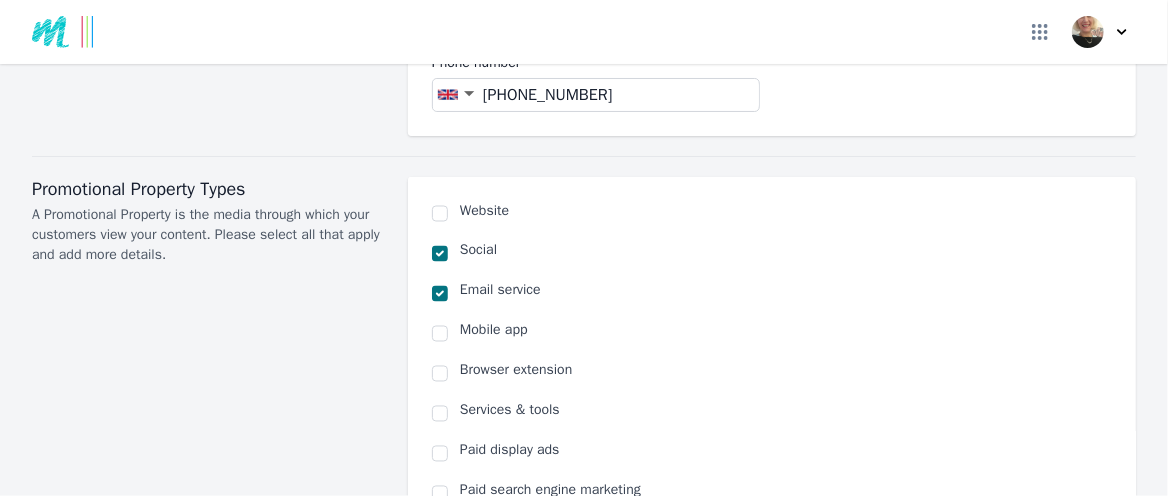 scroll, scrollTop: 1400, scrollLeft: 0, axis: vertical 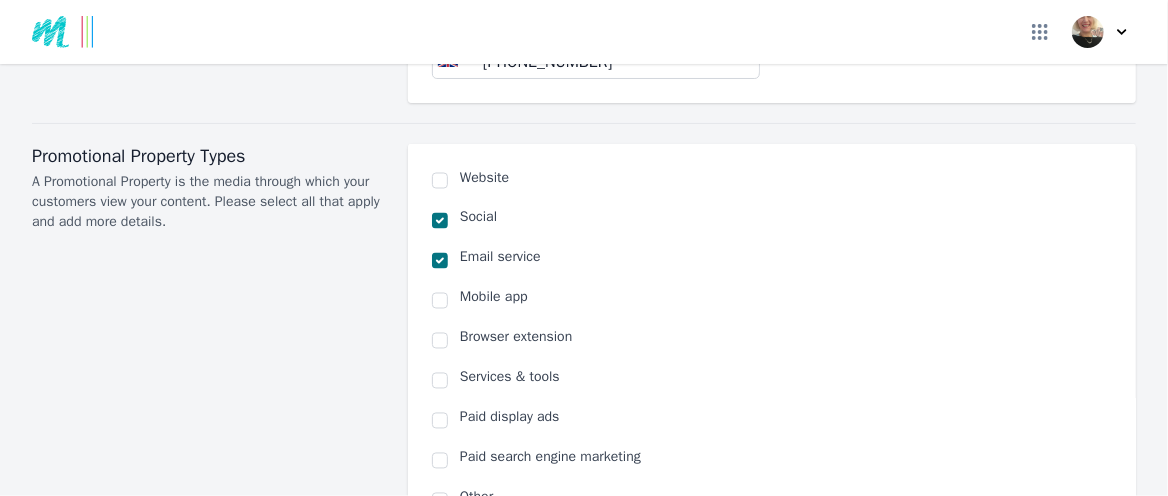 click on "Please select...   [GEOGRAPHIC_DATA]/[GEOGRAPHIC_DATA]" at bounding box center [654, -26] 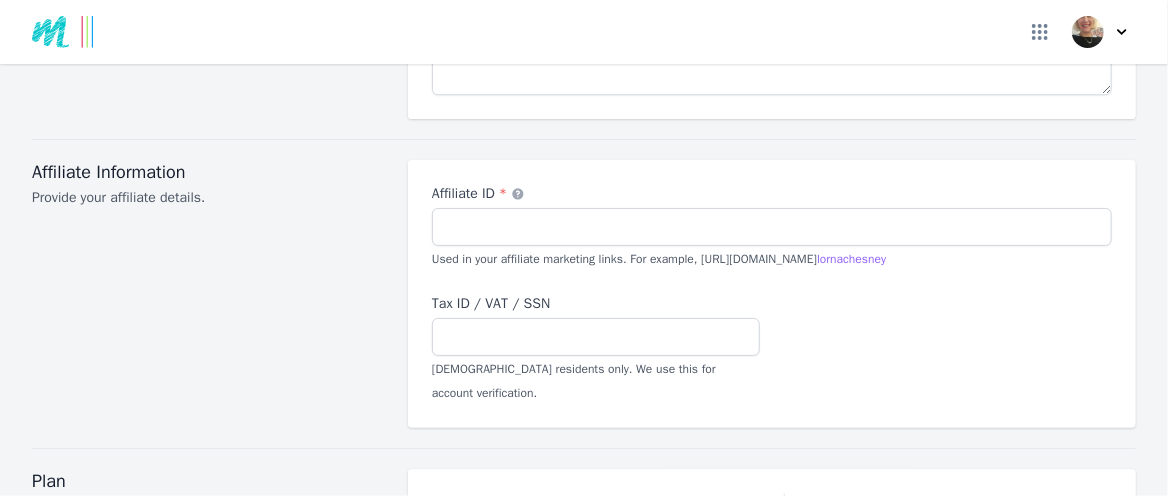 scroll, scrollTop: 2300, scrollLeft: 0, axis: vertical 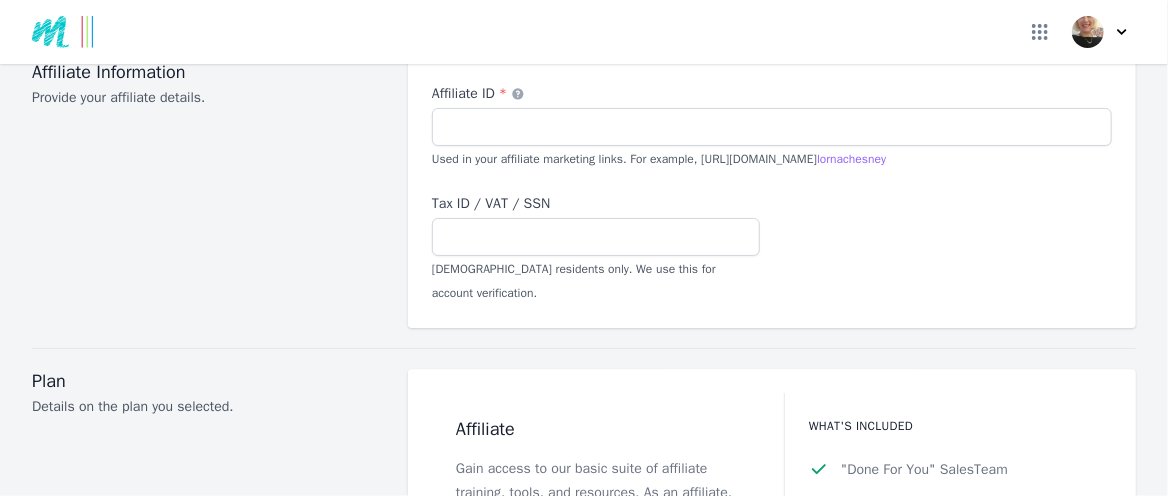 click on "Please select...   Beginner   Intermediate   Expert" at bounding box center [772, -256] 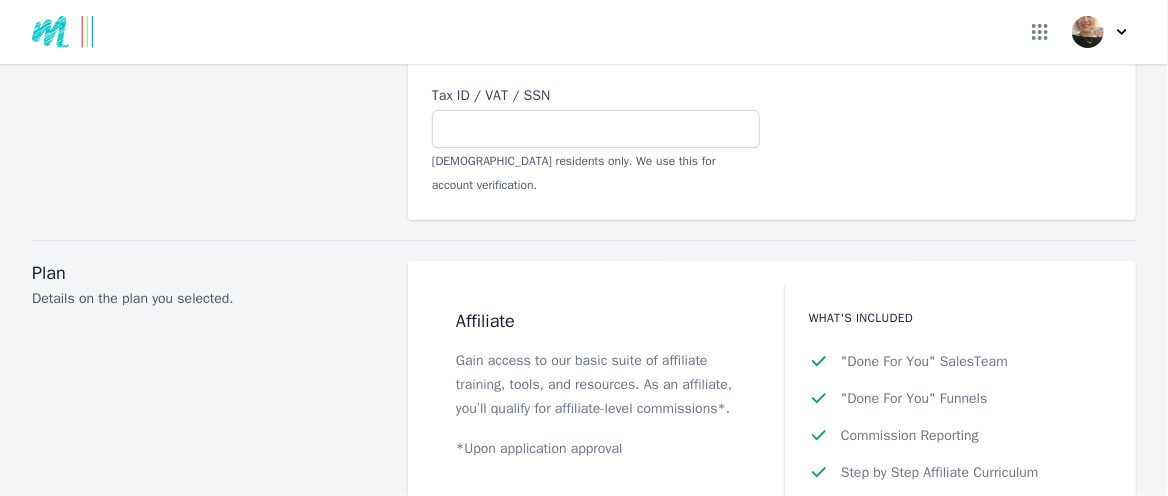 scroll, scrollTop: 2500, scrollLeft: 0, axis: vertical 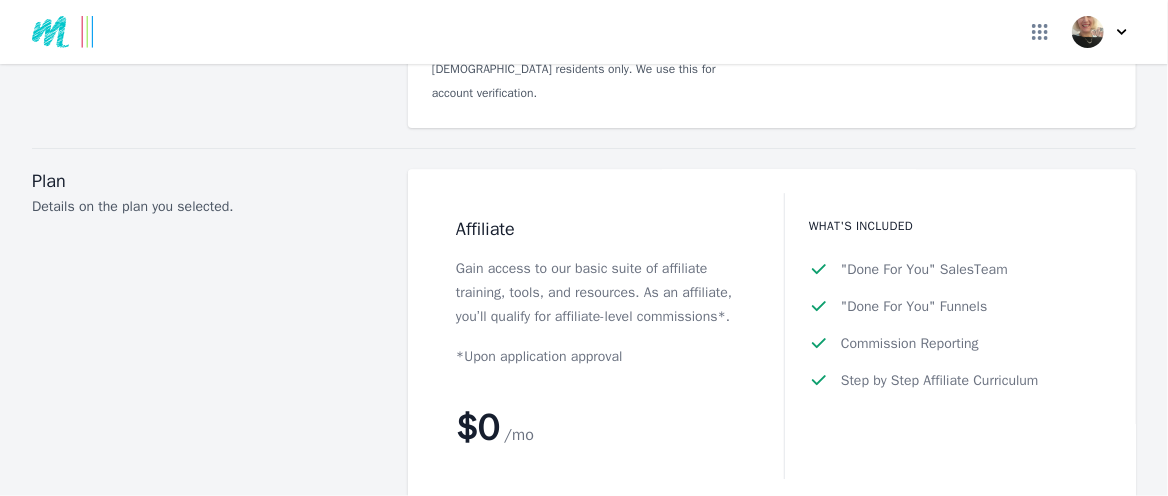 click on "Please select...   No experience   Social media   Pay per click   Media buying   Organic search   Email   Other" at bounding box center [772, -370] 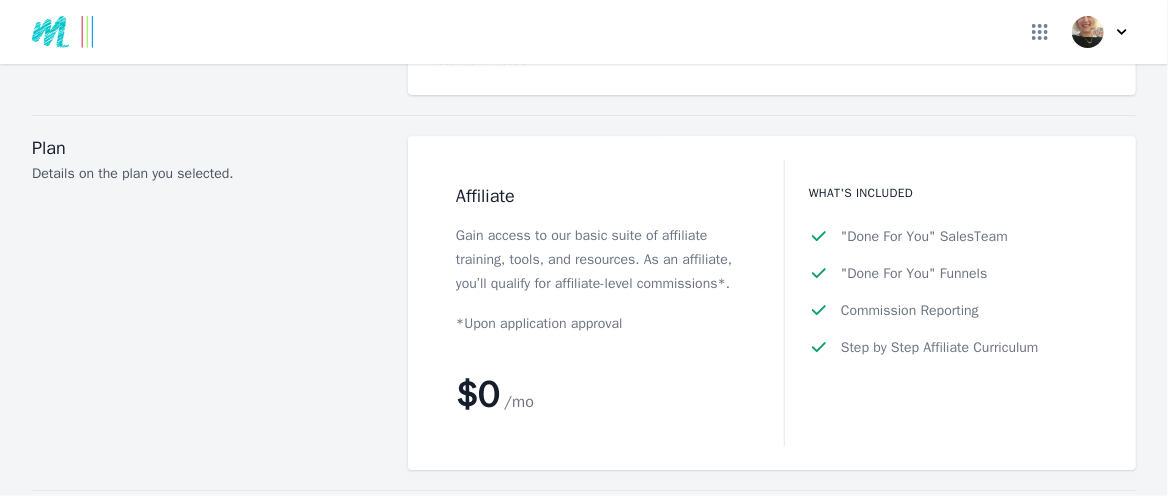 scroll, scrollTop: 2500, scrollLeft: 0, axis: vertical 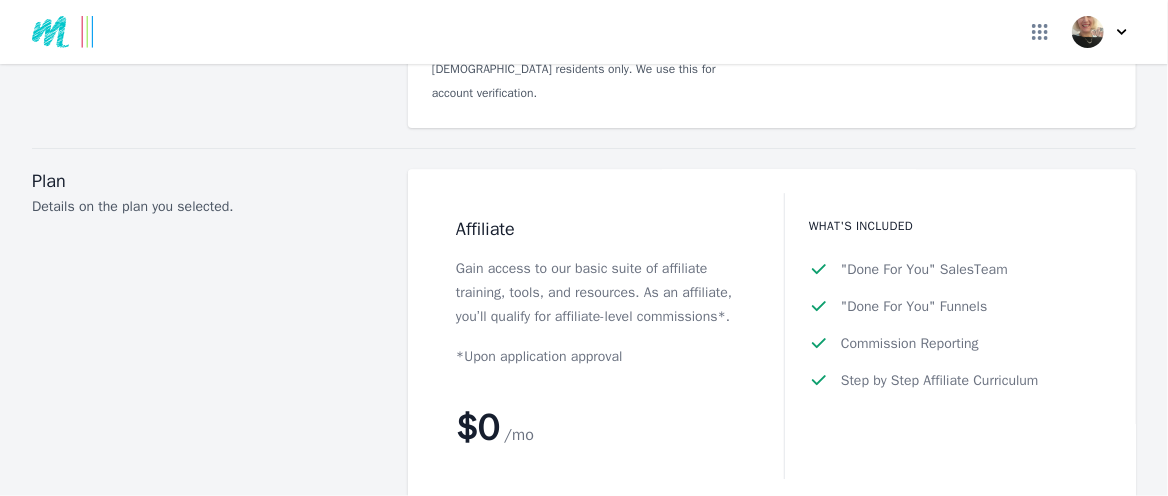 click on "Describe the sites and methods used to advertise  *" at bounding box center (772, -254) 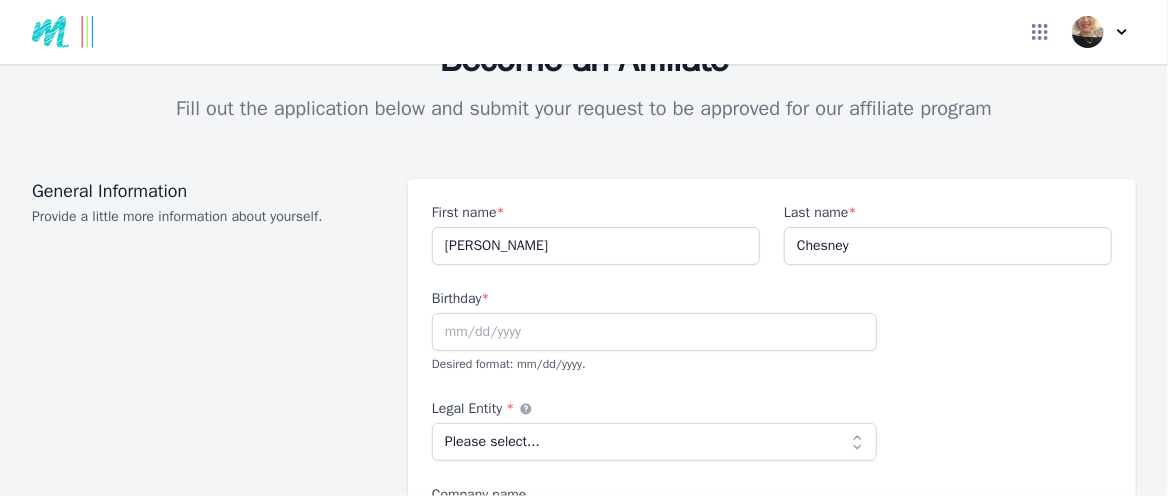 scroll, scrollTop: 0, scrollLeft: 0, axis: both 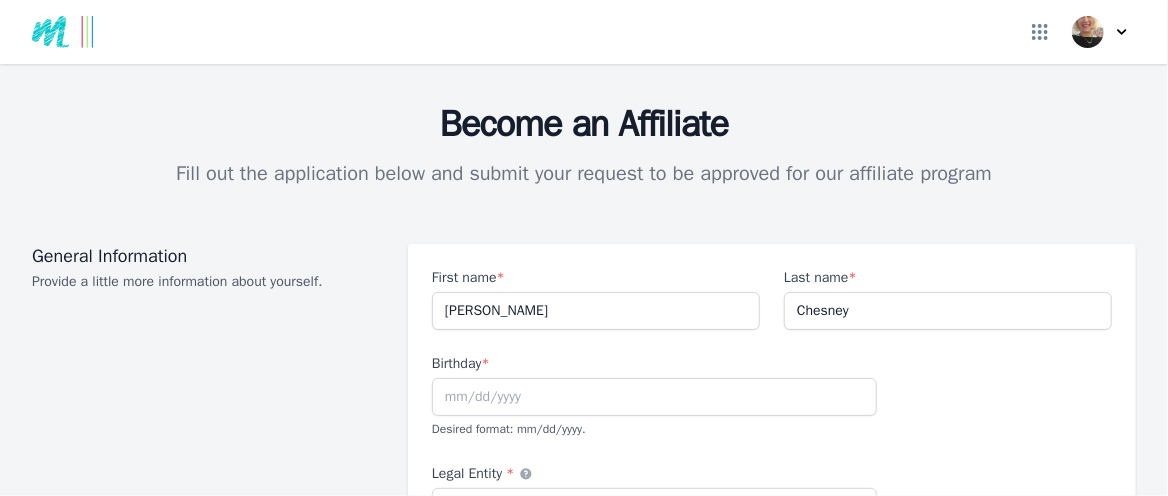 type on "Google Ads" 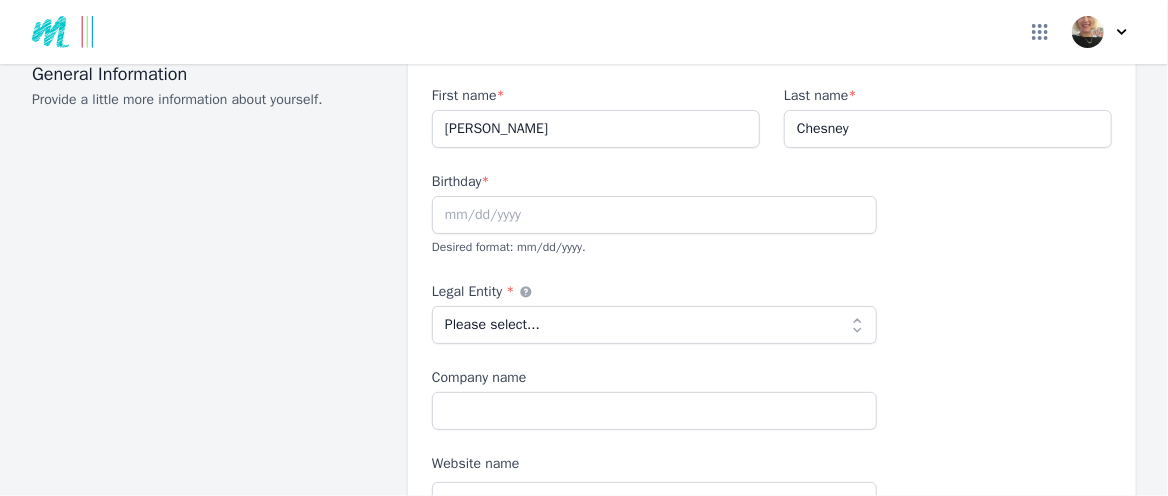 scroll, scrollTop: 200, scrollLeft: 0, axis: vertical 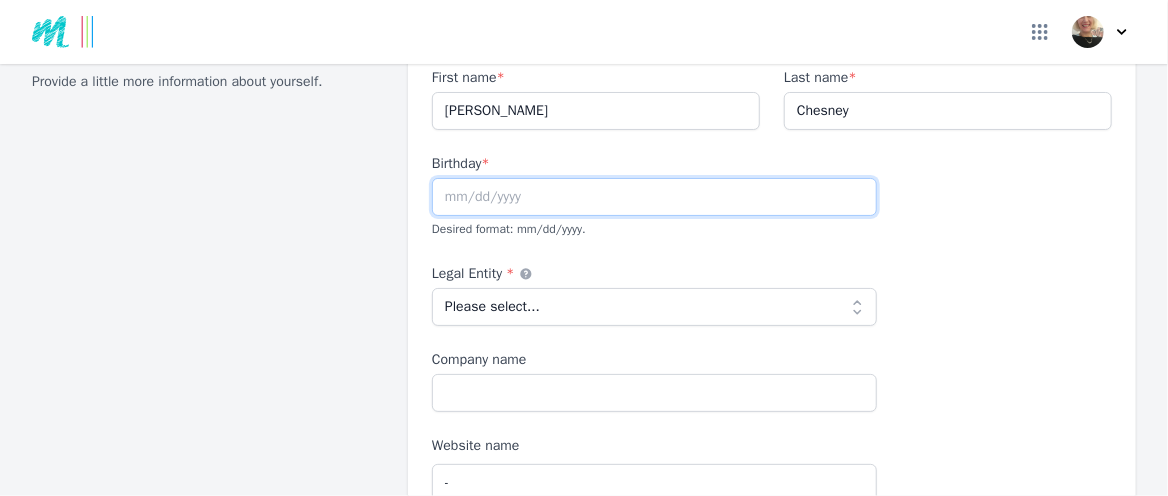 click at bounding box center [654, 197] 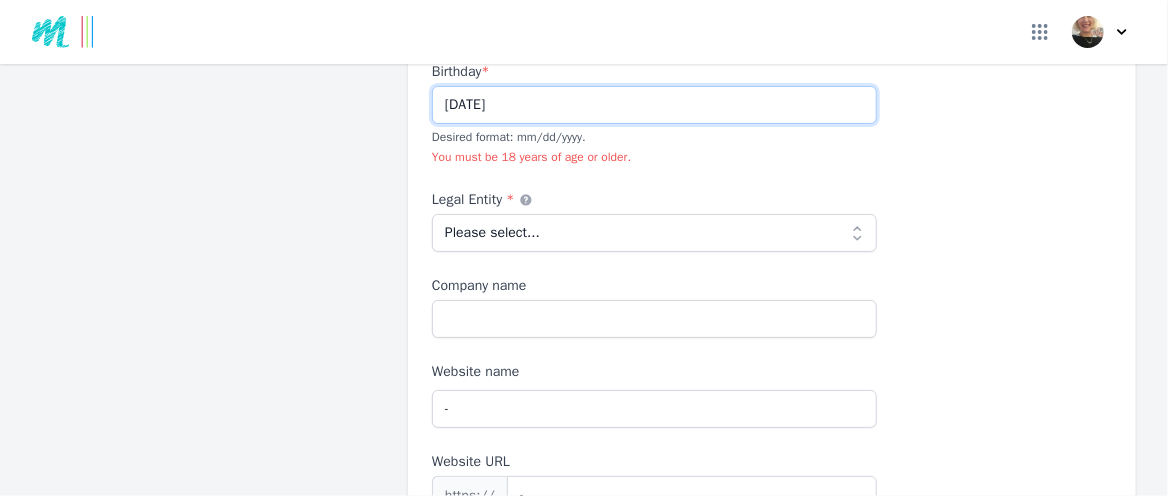 scroll, scrollTop: 300, scrollLeft: 0, axis: vertical 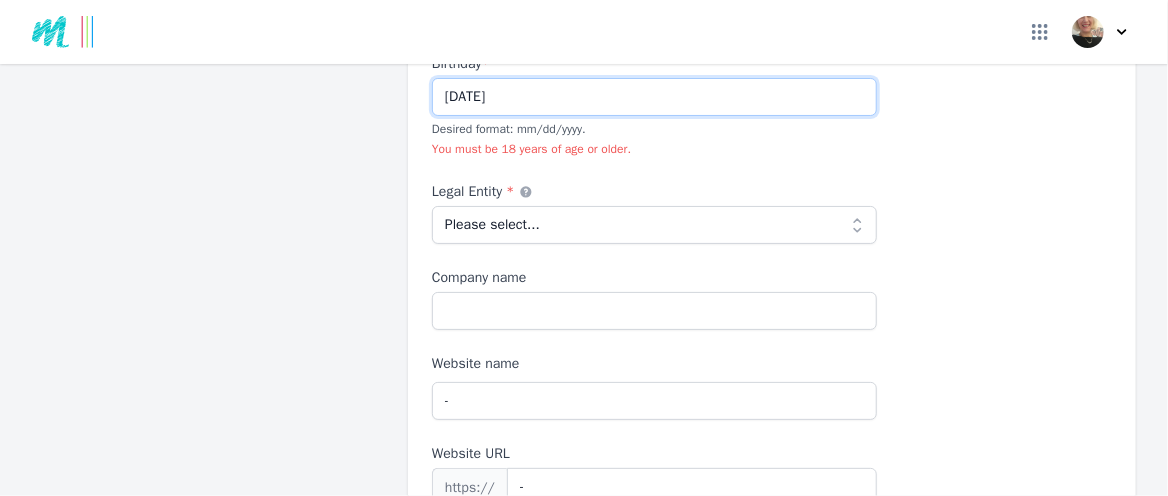 type on "[DATE]" 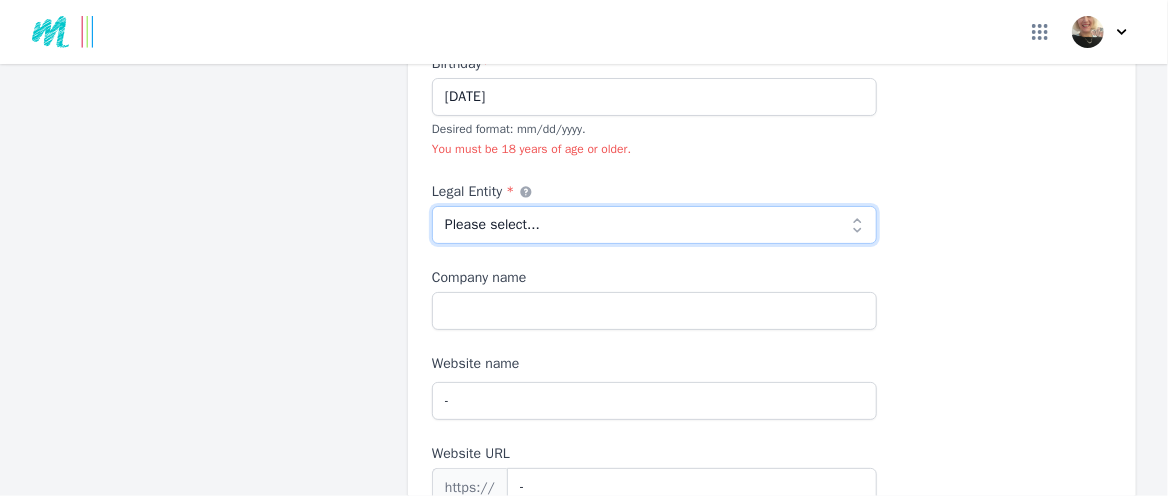 click on "Please select...   Individual   Partnership   Corporation   Sole Proprietorship   Foreign   LLC   LLP   Non profit   Other" at bounding box center [654, 225] 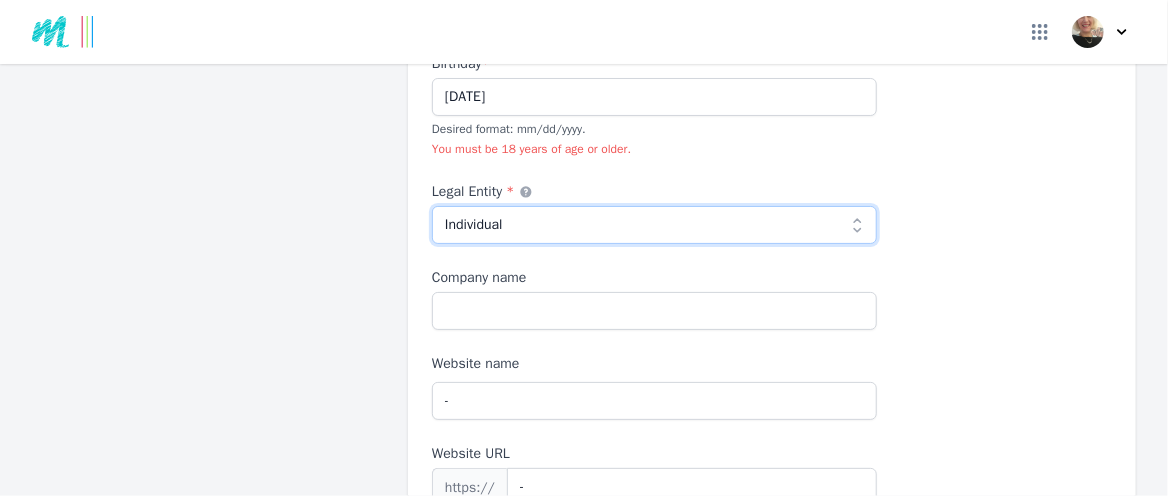 click on "Please select...   Individual   Partnership   Corporation   Sole Proprietorship   Foreign   LLC   LLP   Non profit   Other" at bounding box center [654, 225] 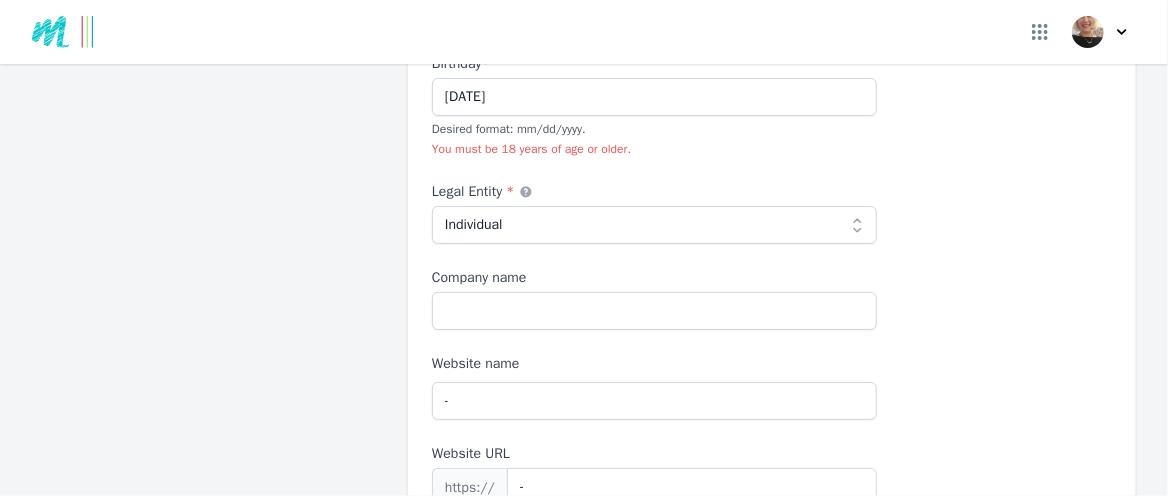 click on "Birthday  *   [DEMOGRAPHIC_DATA]   Desired format: mm/dd/yyyy.   You must be 18 years of age or older." at bounding box center (654, 106) 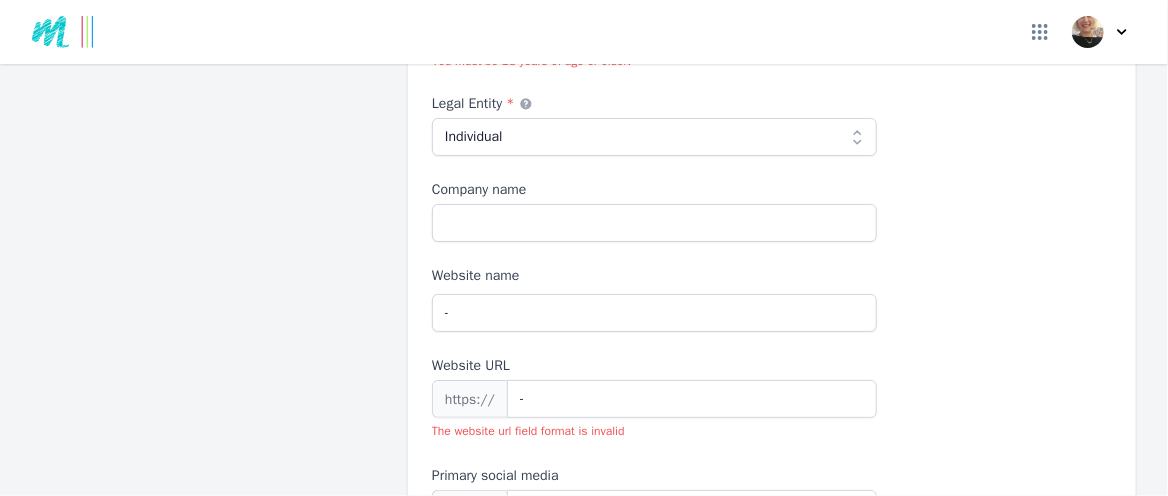 scroll, scrollTop: 500, scrollLeft: 0, axis: vertical 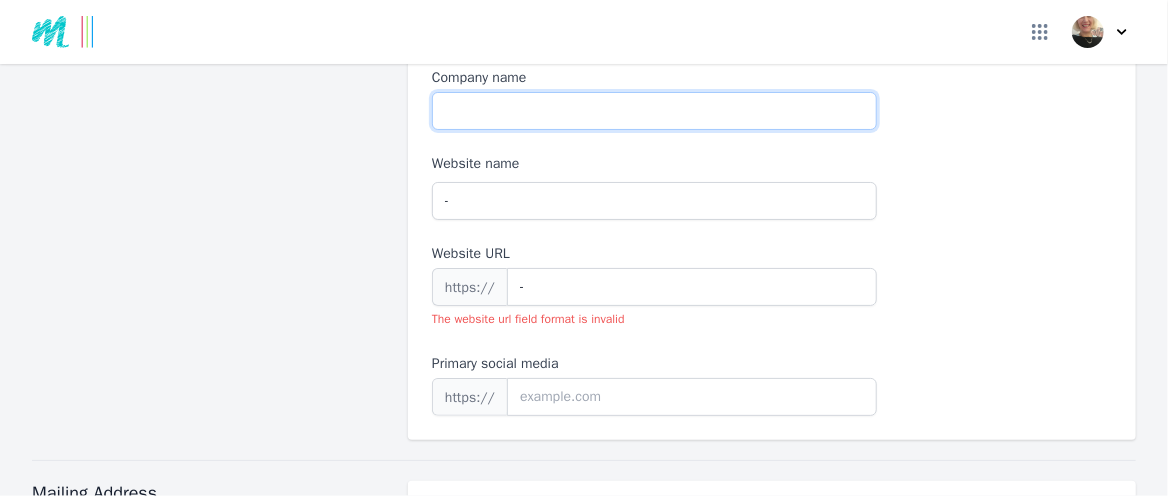 click on "Company name" at bounding box center [654, 111] 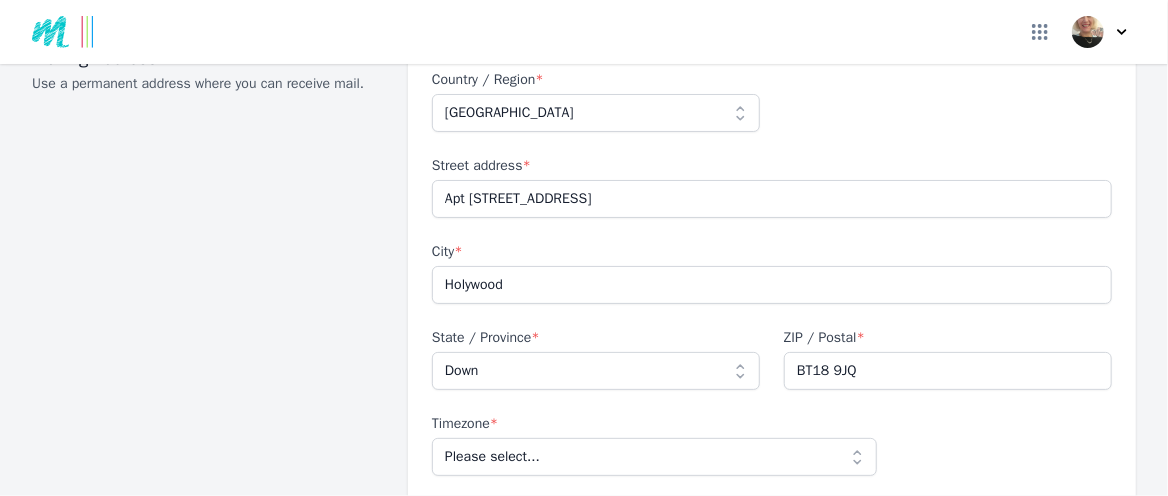 scroll, scrollTop: 900, scrollLeft: 0, axis: vertical 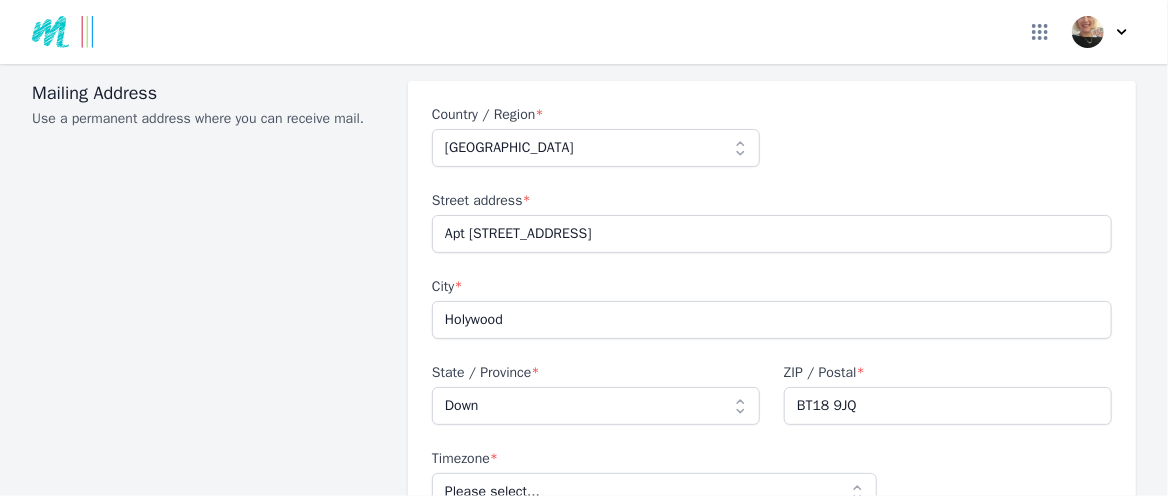 type on "-" 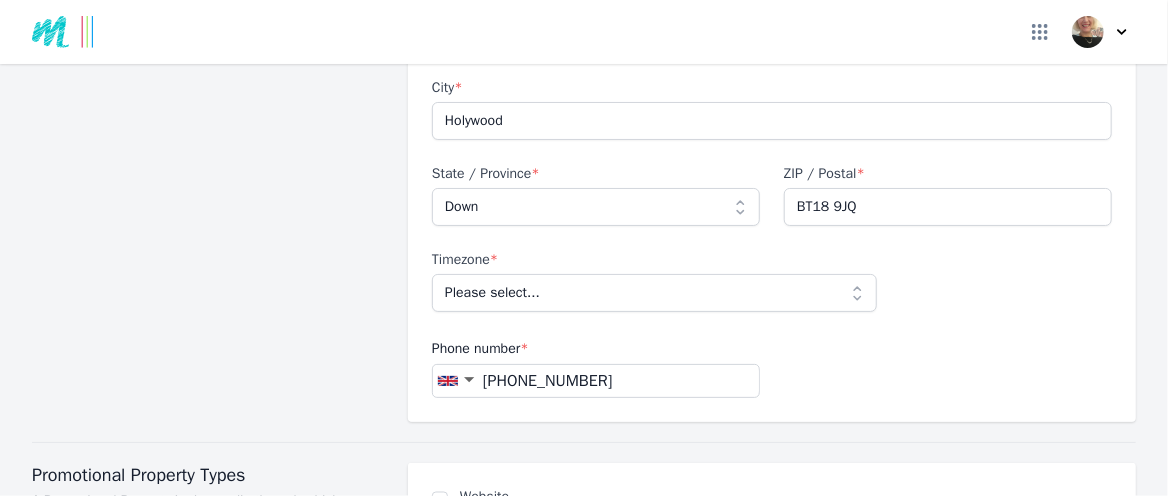 scroll, scrollTop: 1100, scrollLeft: 0, axis: vertical 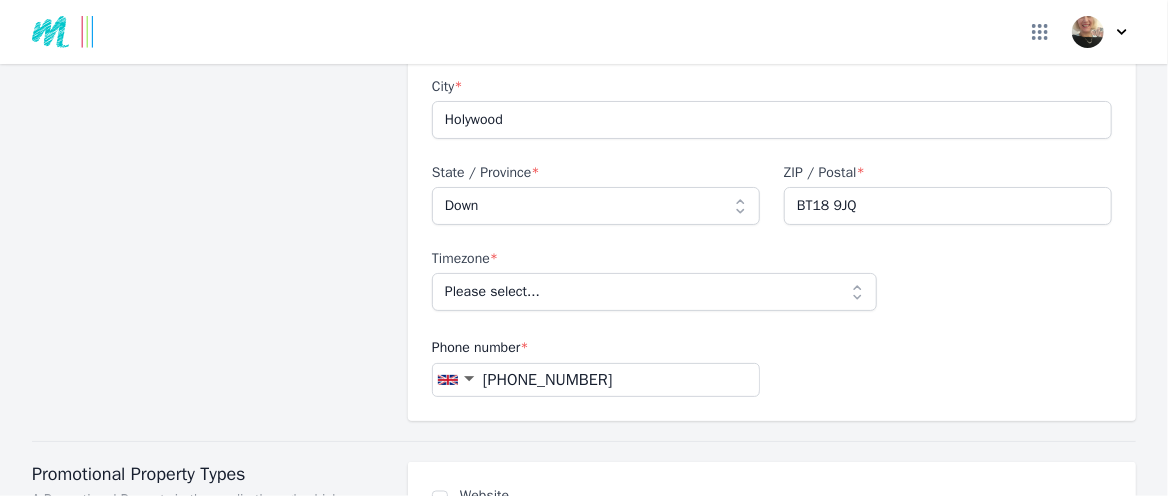 type on "[DOMAIN_NAME][URL]" 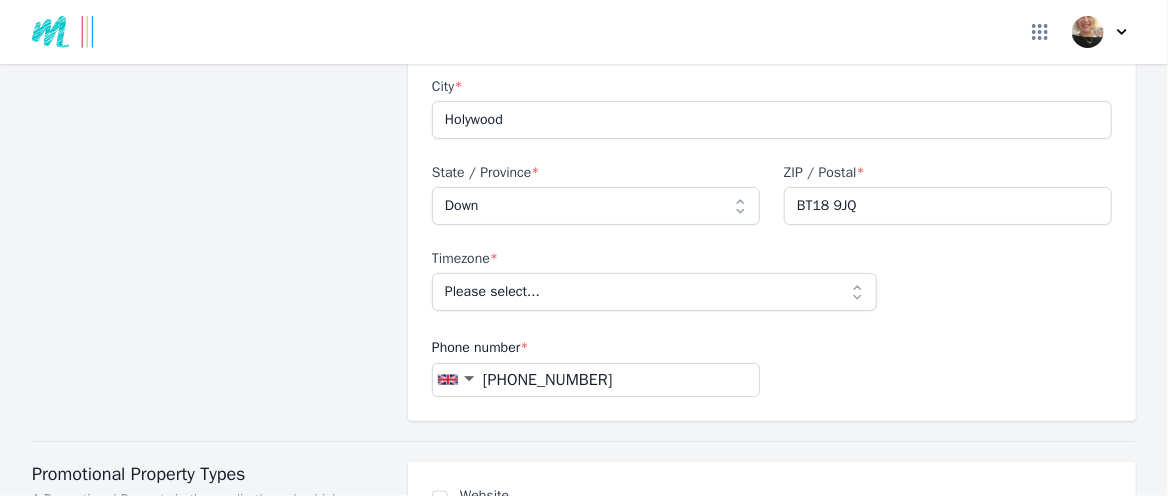 click on "Street address  *" at bounding box center (772, 1) 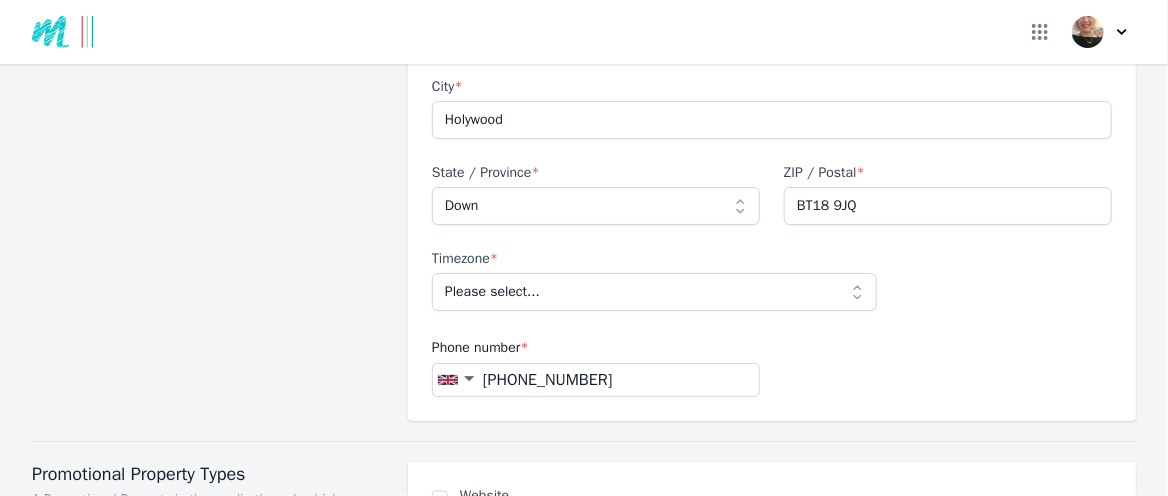 click on "Apt [STREET_ADDRESS]" at bounding box center [772, 34] 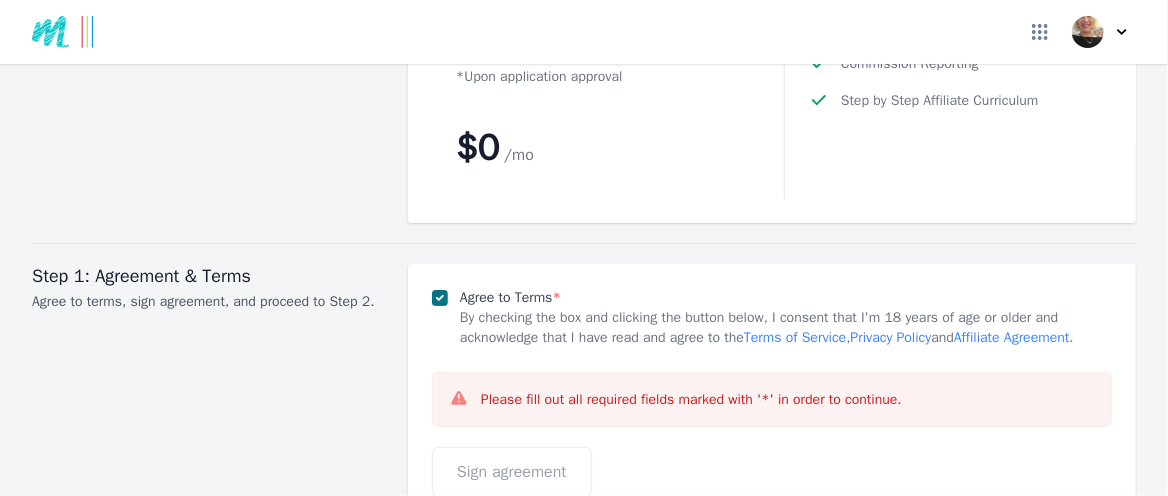 scroll, scrollTop: 2800, scrollLeft: 0, axis: vertical 